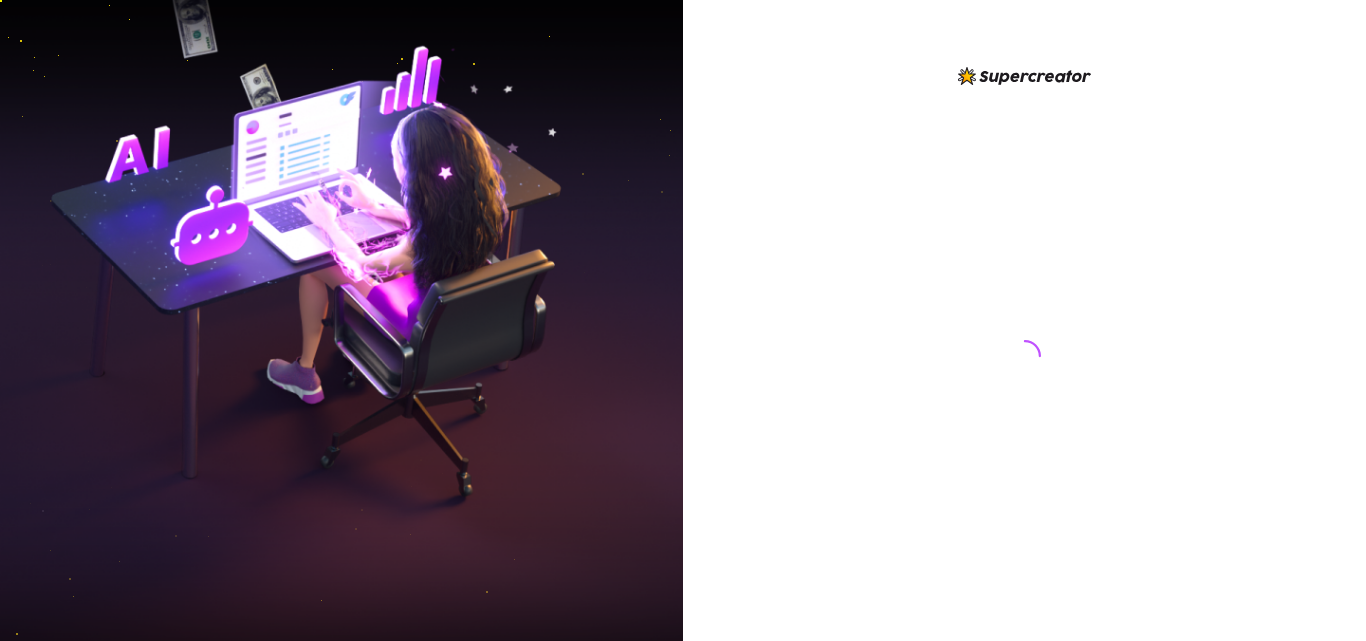 scroll, scrollTop: 0, scrollLeft: 0, axis: both 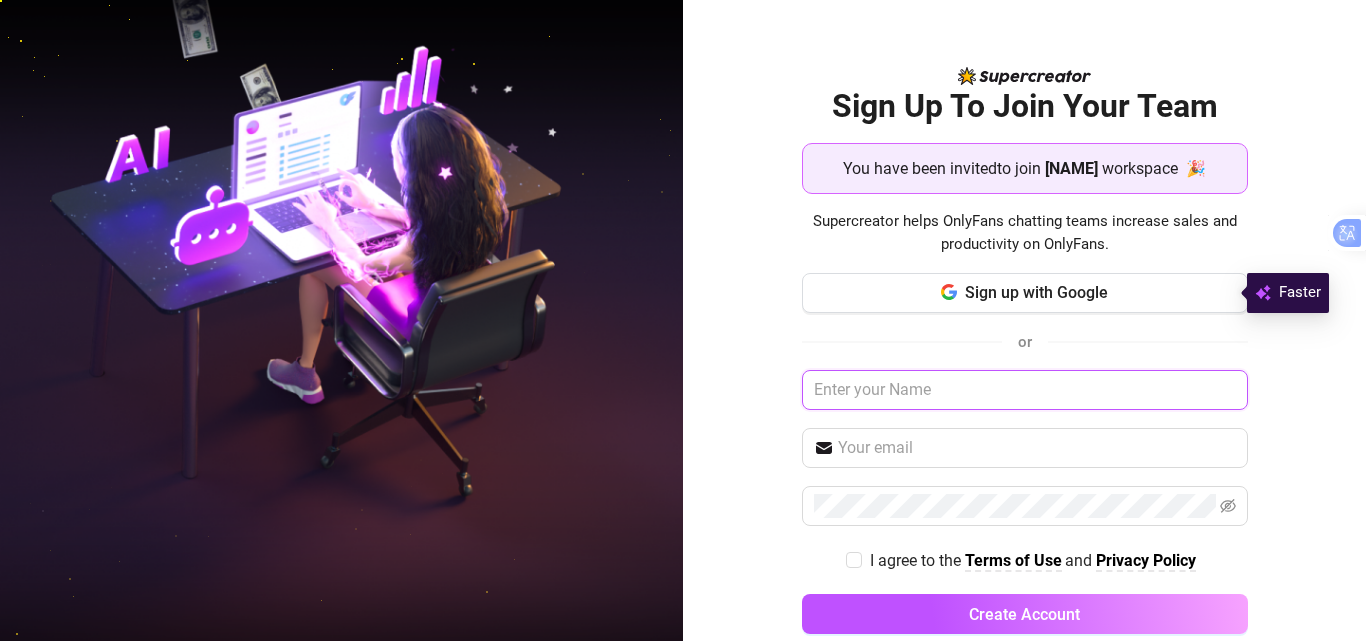 click at bounding box center [1025, 390] 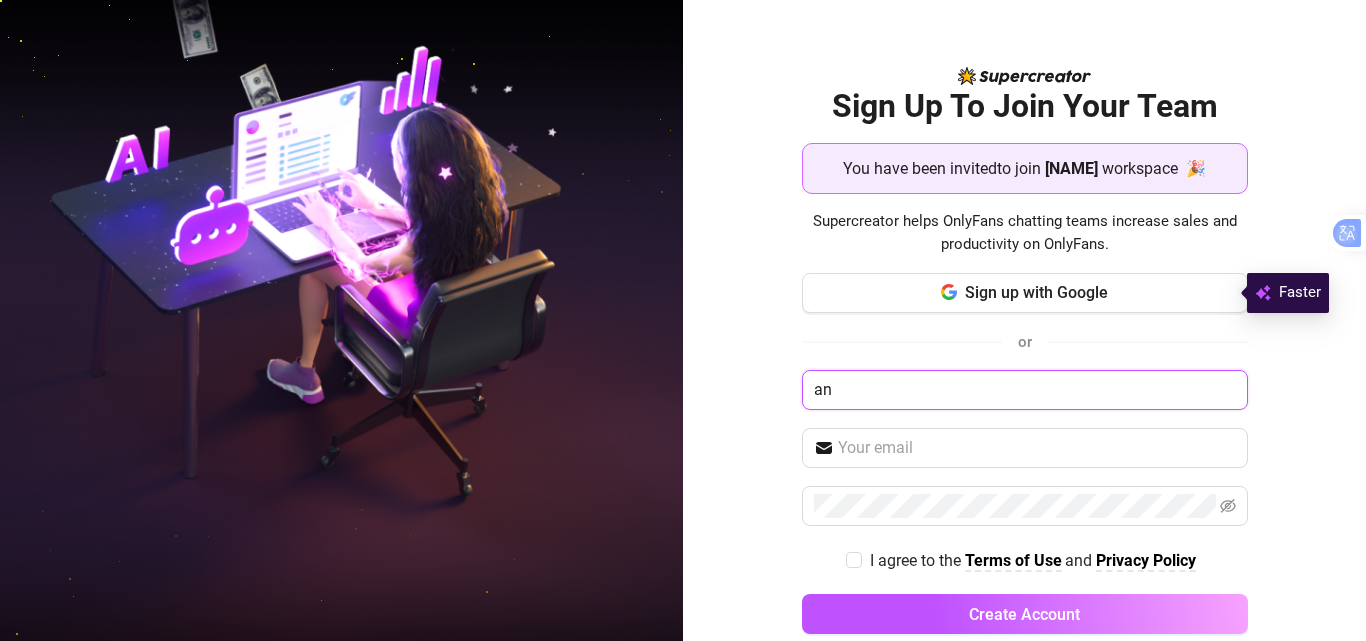 type on "a" 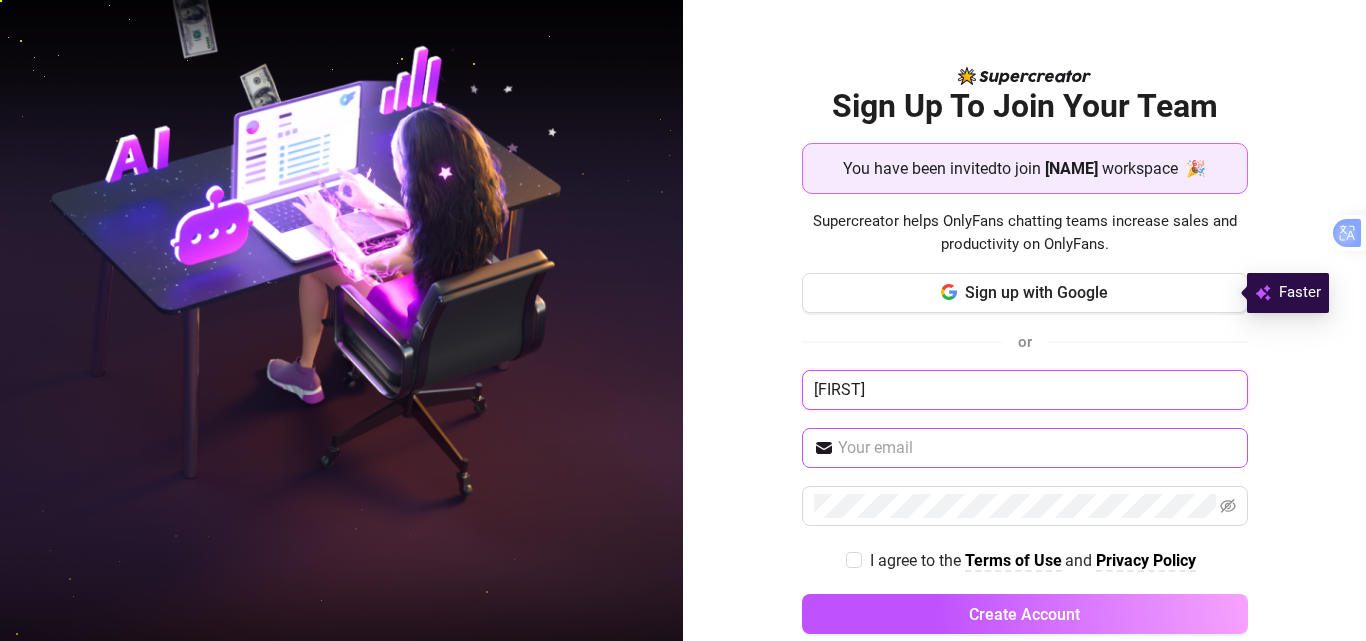 type on "[FIRST]" 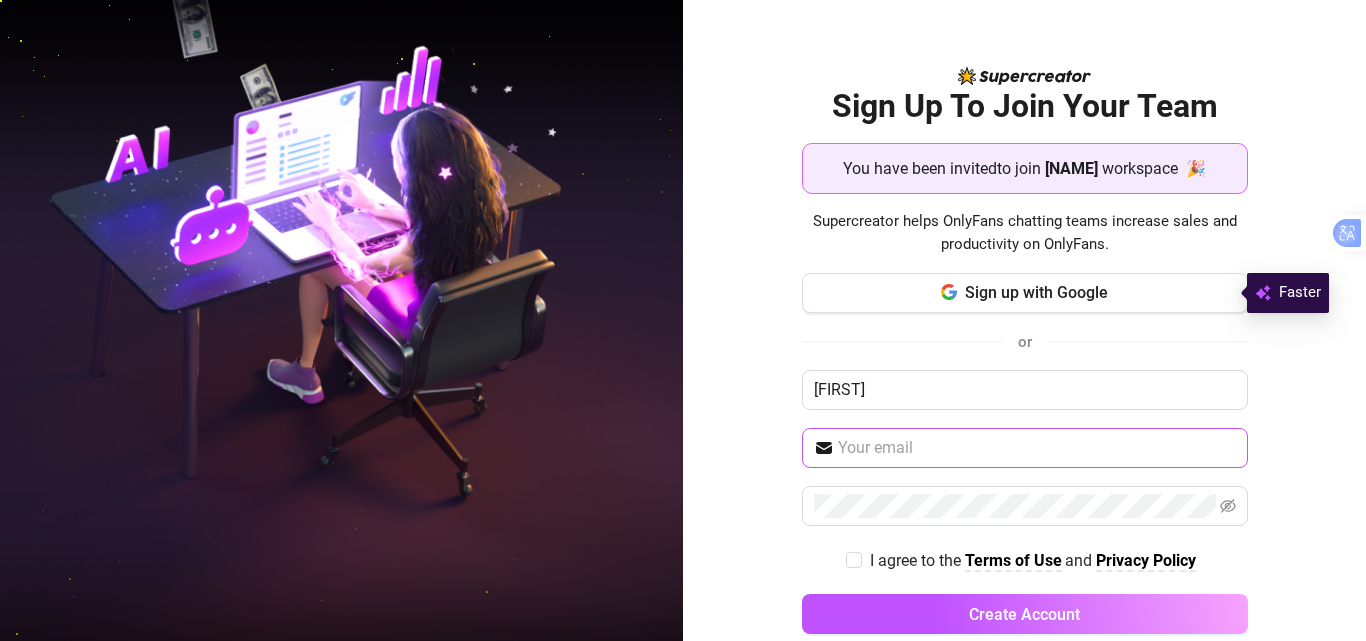 click at bounding box center (1025, 448) 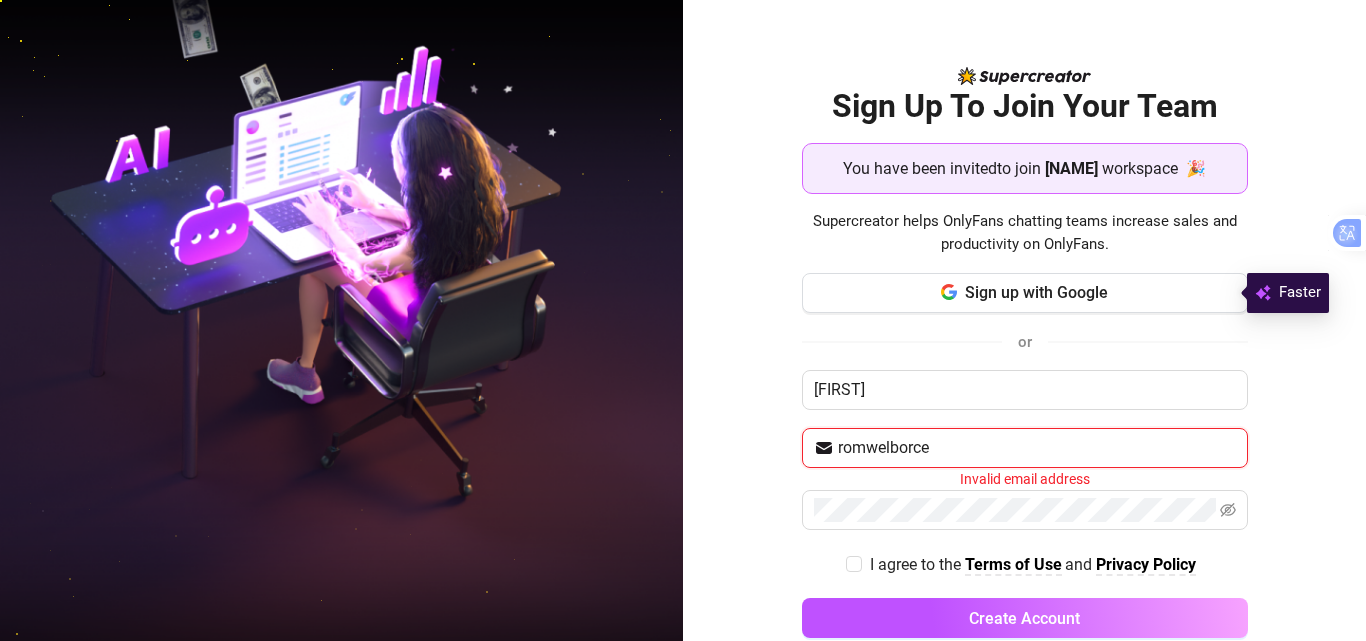 type on "[EMAIL]" 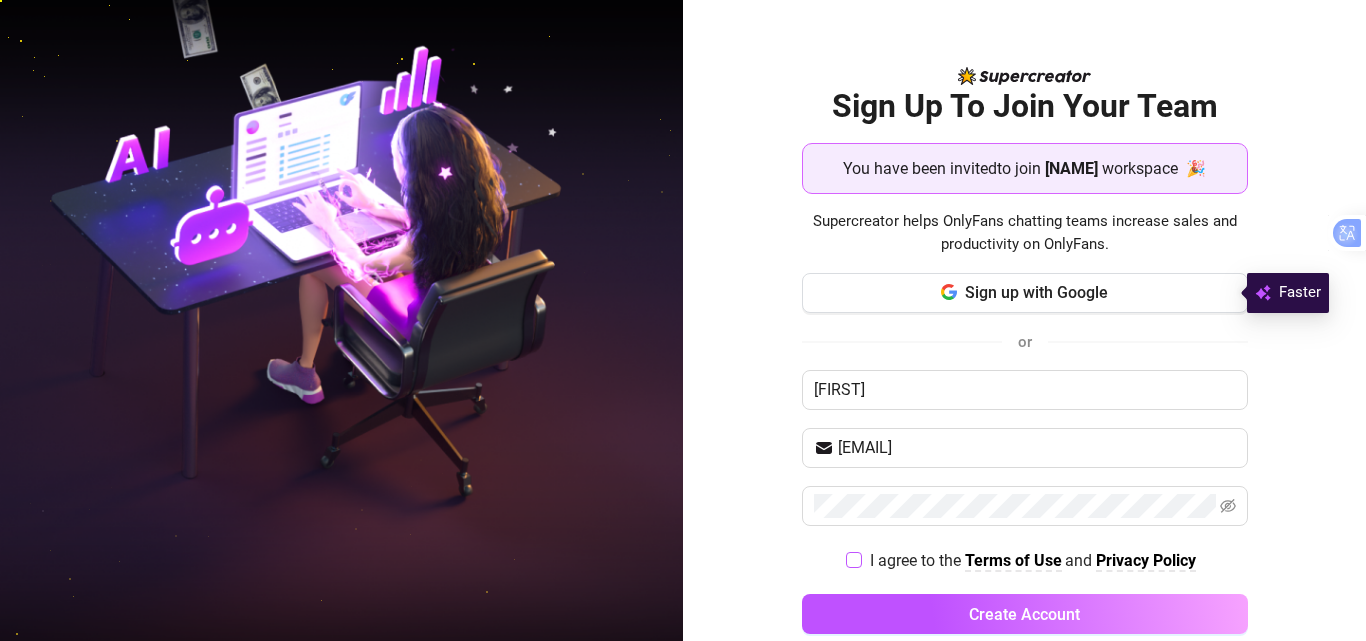 click on "I agree to the   Terms of Use   and   Privacy Policy" at bounding box center [853, 559] 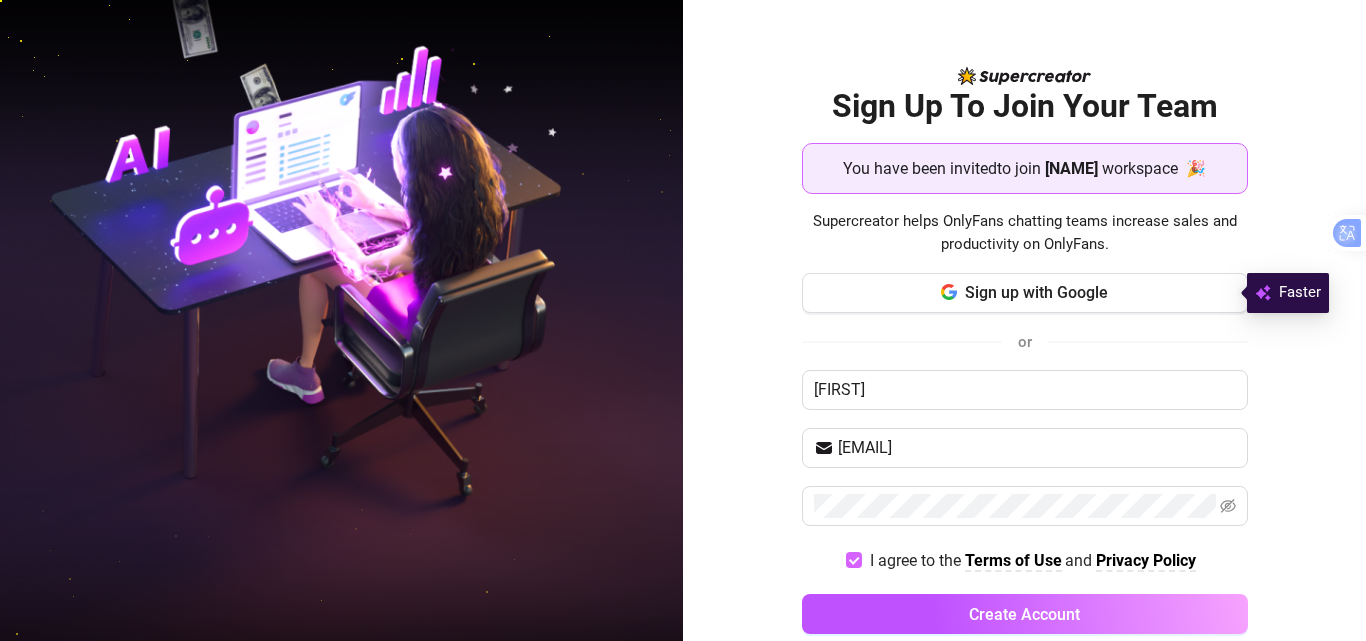 click on "I agree to the   Terms of Use   and   Privacy Policy" at bounding box center (853, 559) 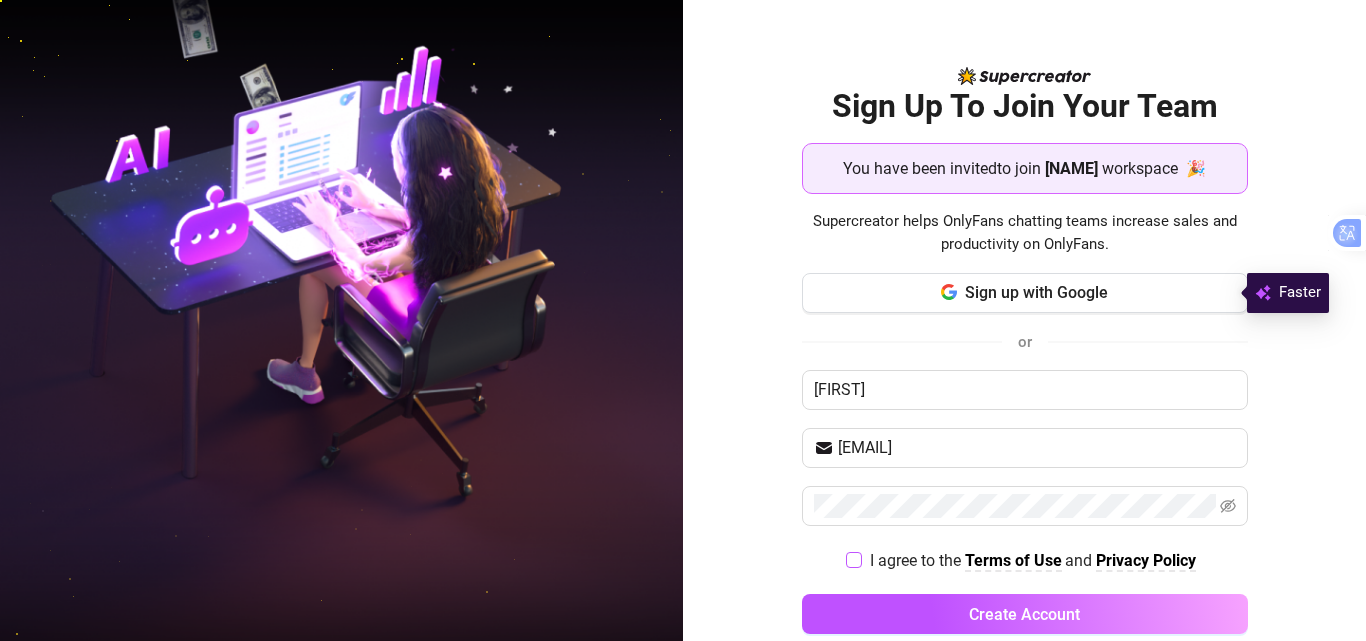 click on "I agree to the   Terms of Use   and   Privacy Policy" at bounding box center [853, 559] 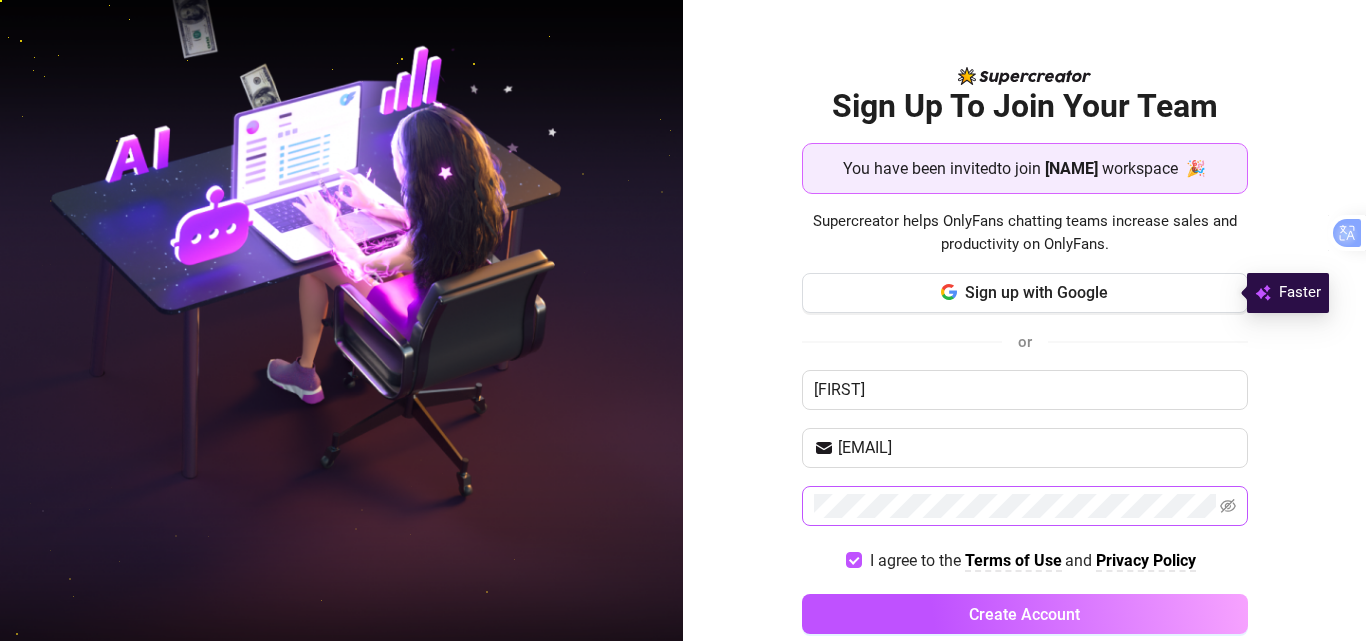 click at bounding box center (1025, 506) 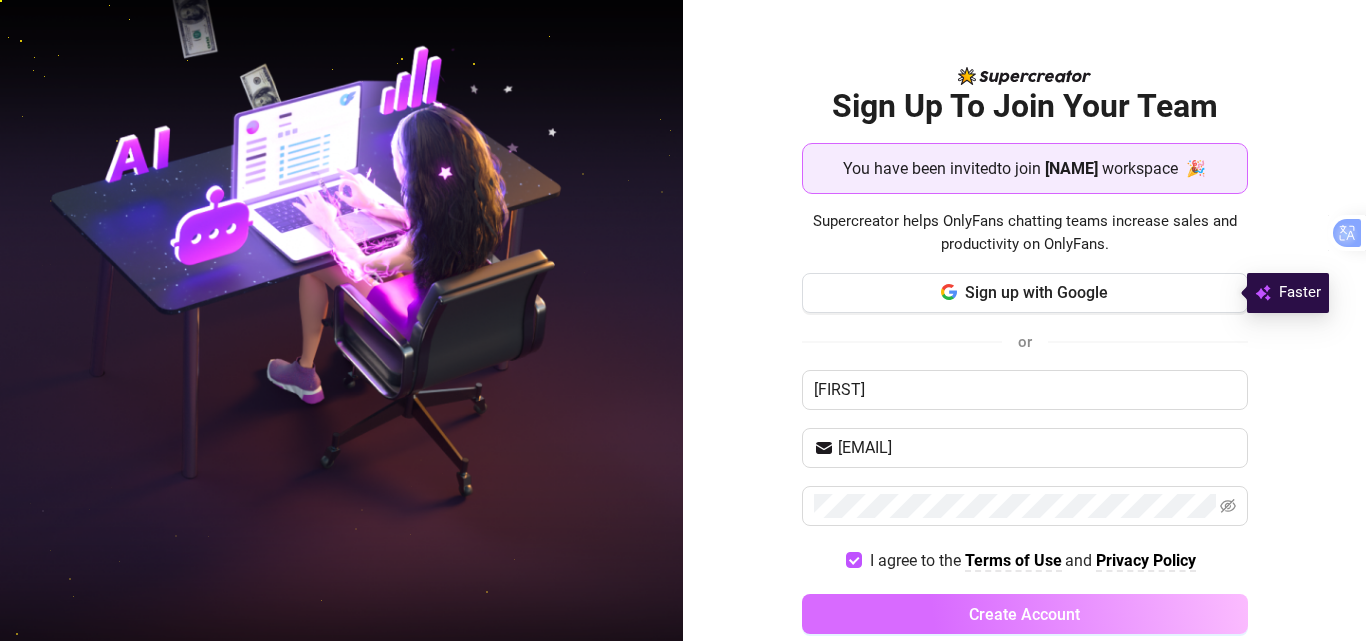 click on "Create Account" at bounding box center (1025, 614) 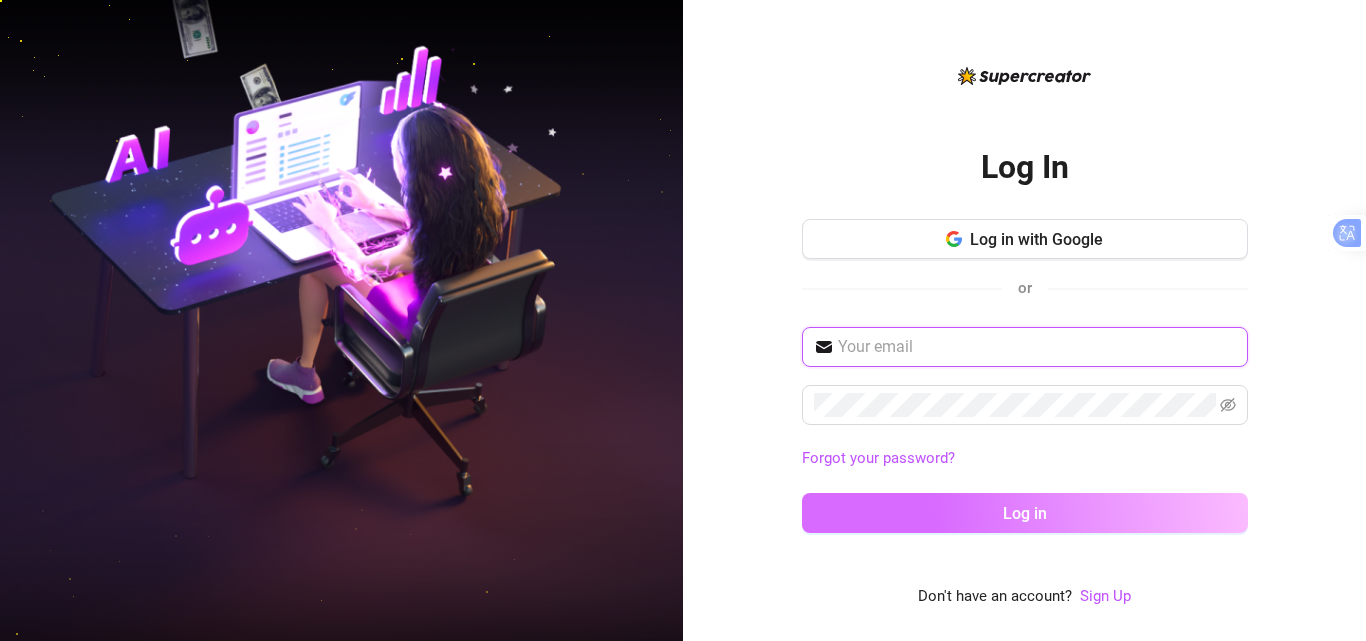 type on "[EMAIL]" 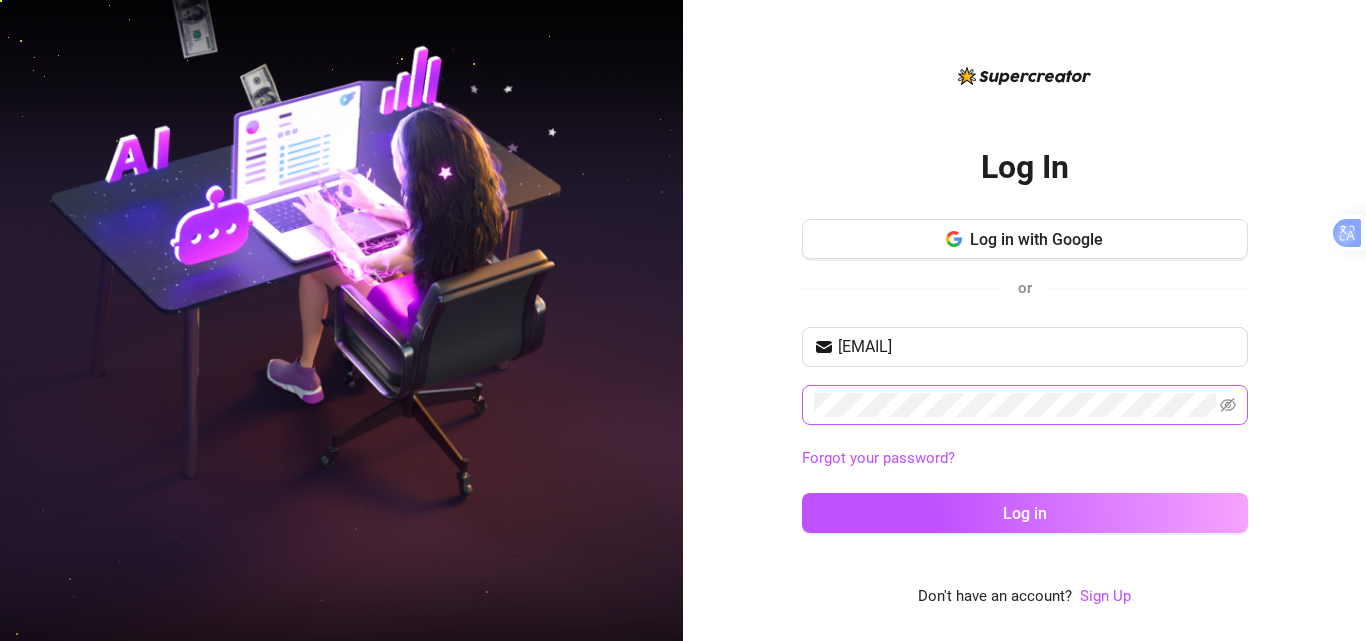 click at bounding box center (1025, 405) 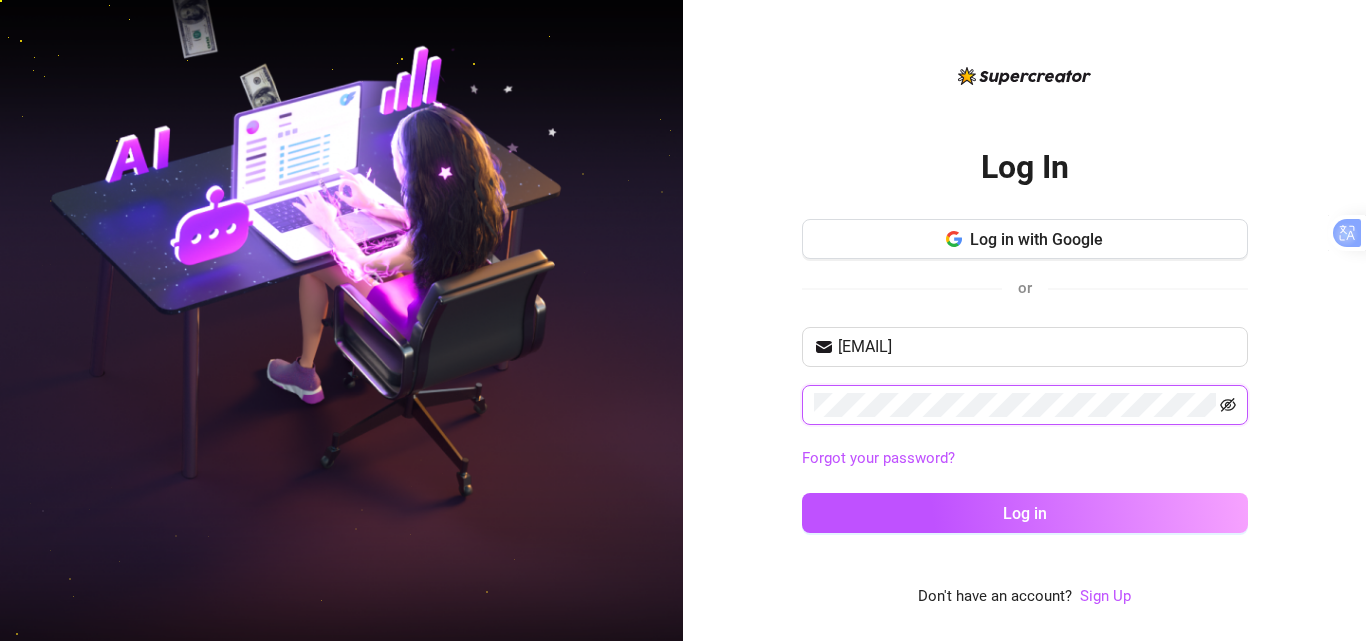 click 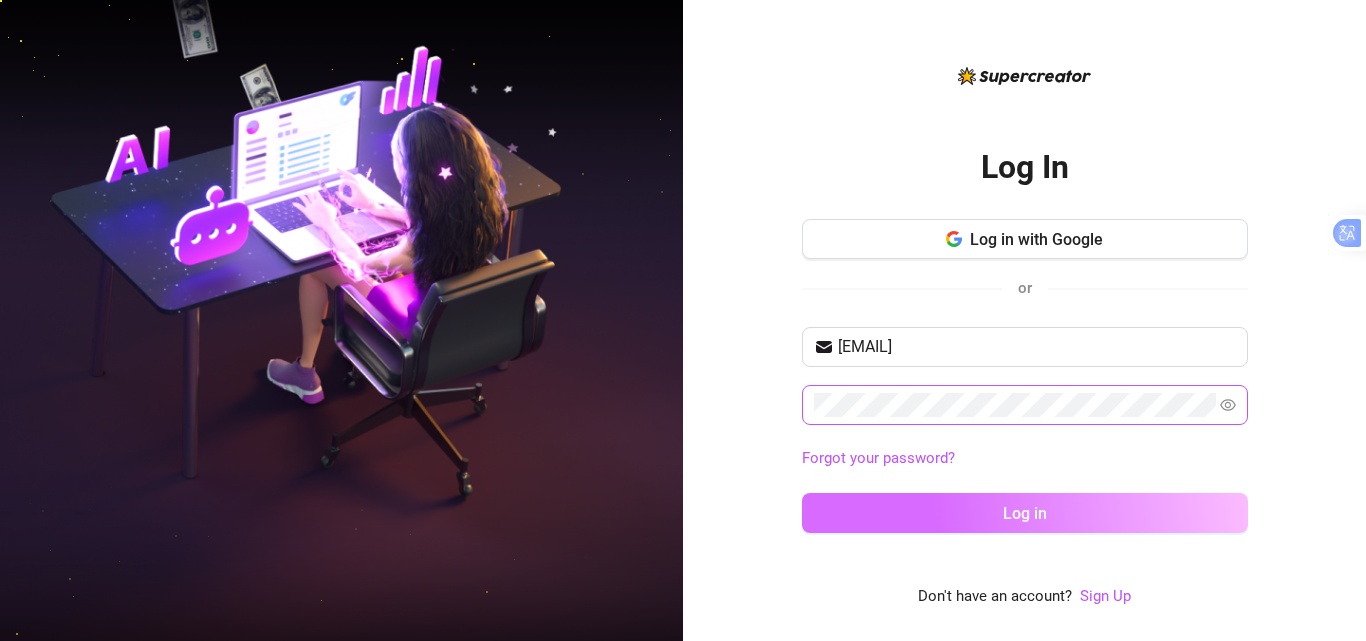 click on "Log in" at bounding box center (1025, 513) 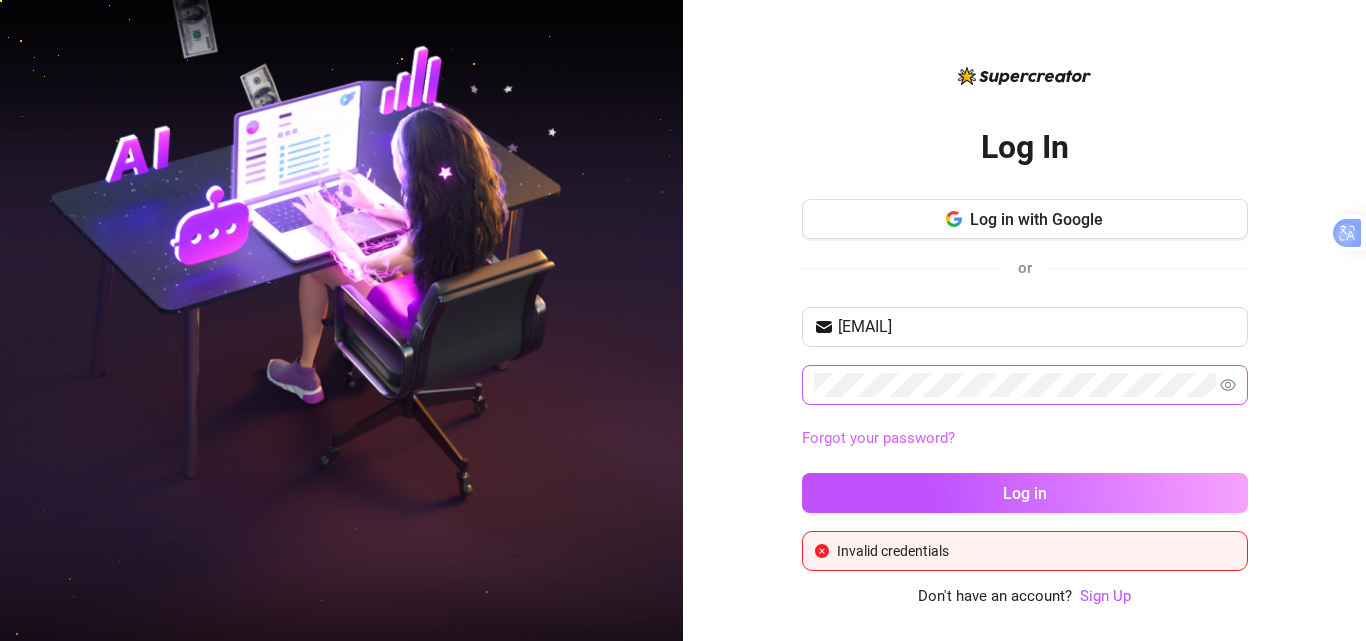 click on "Forgot your password?" at bounding box center [878, 438] 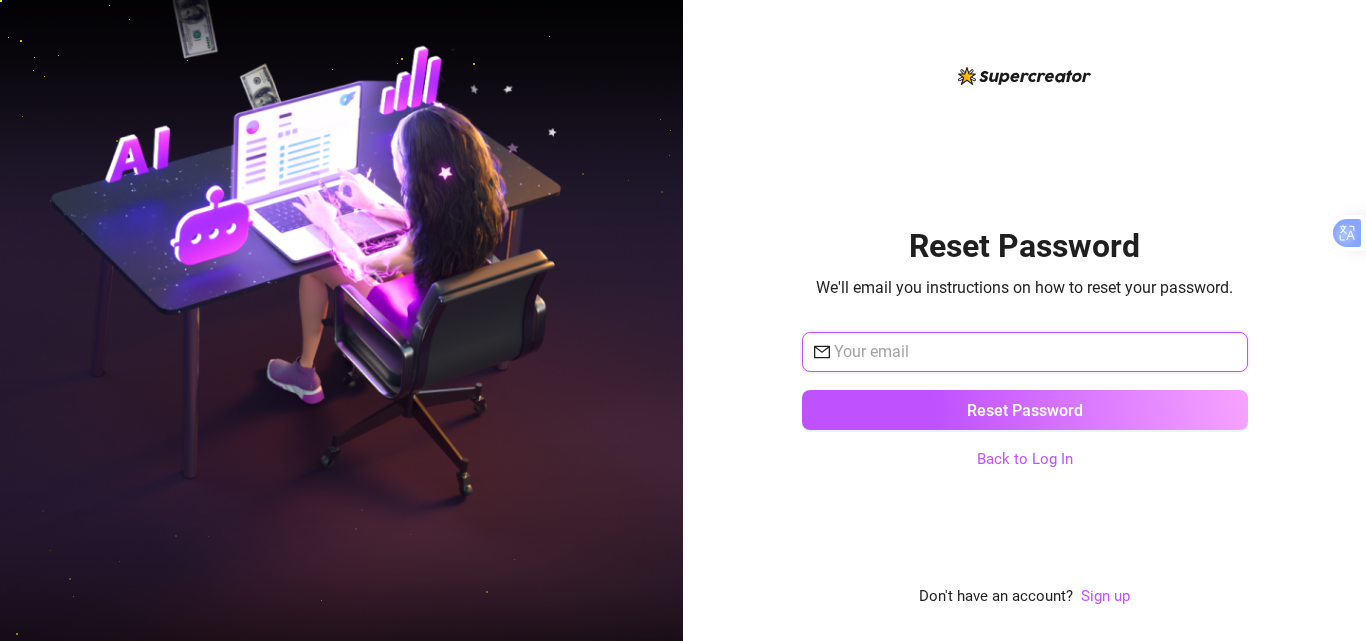 type on "[EMAIL]" 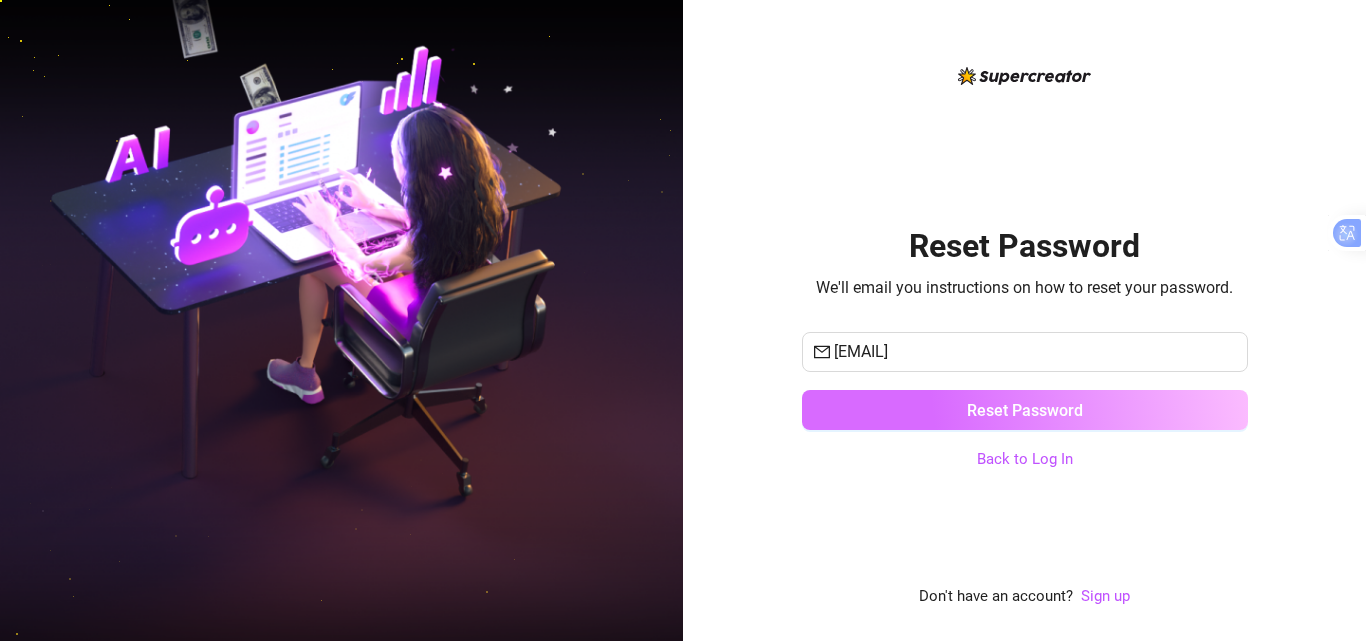 click on "Reset Password" at bounding box center (1025, 410) 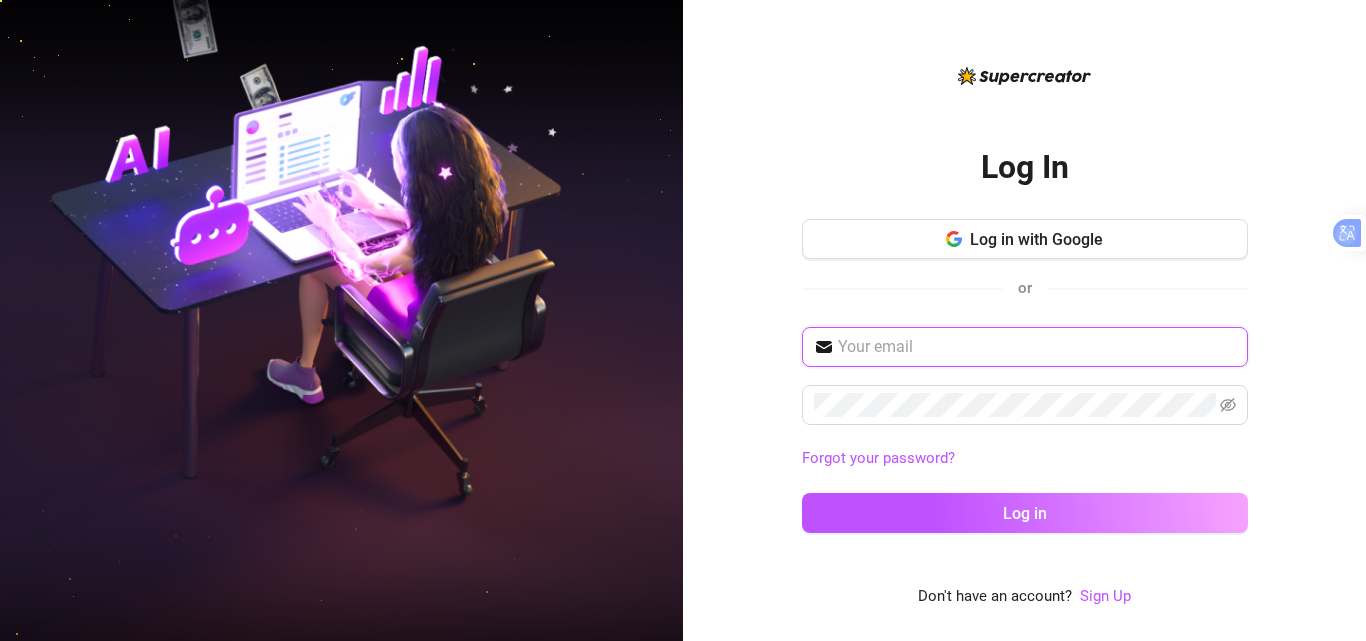 type on "[EMAIL]" 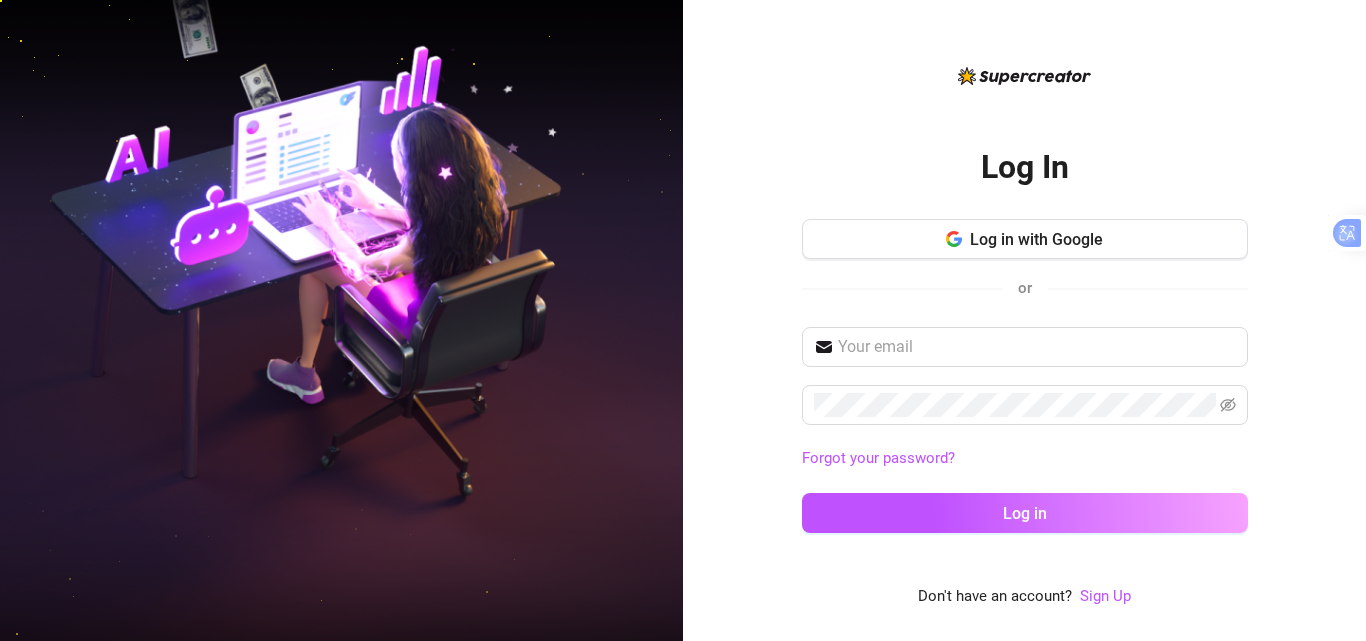 scroll, scrollTop: 0, scrollLeft: 0, axis: both 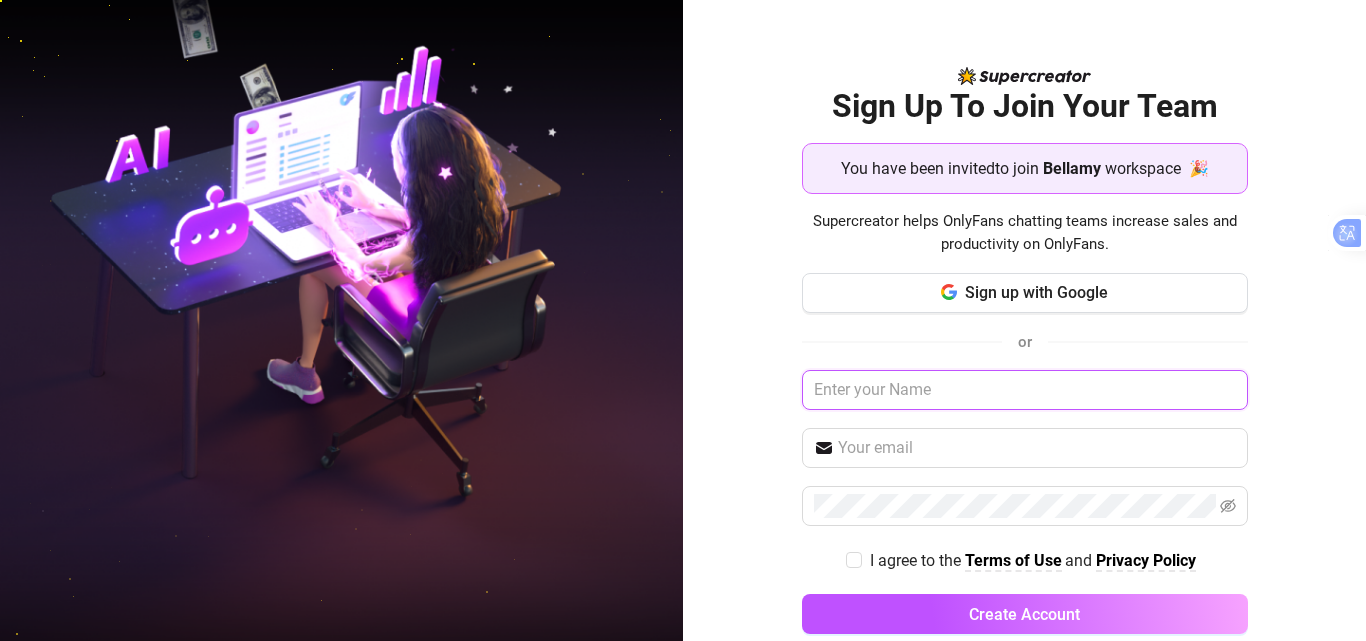 click at bounding box center (1025, 390) 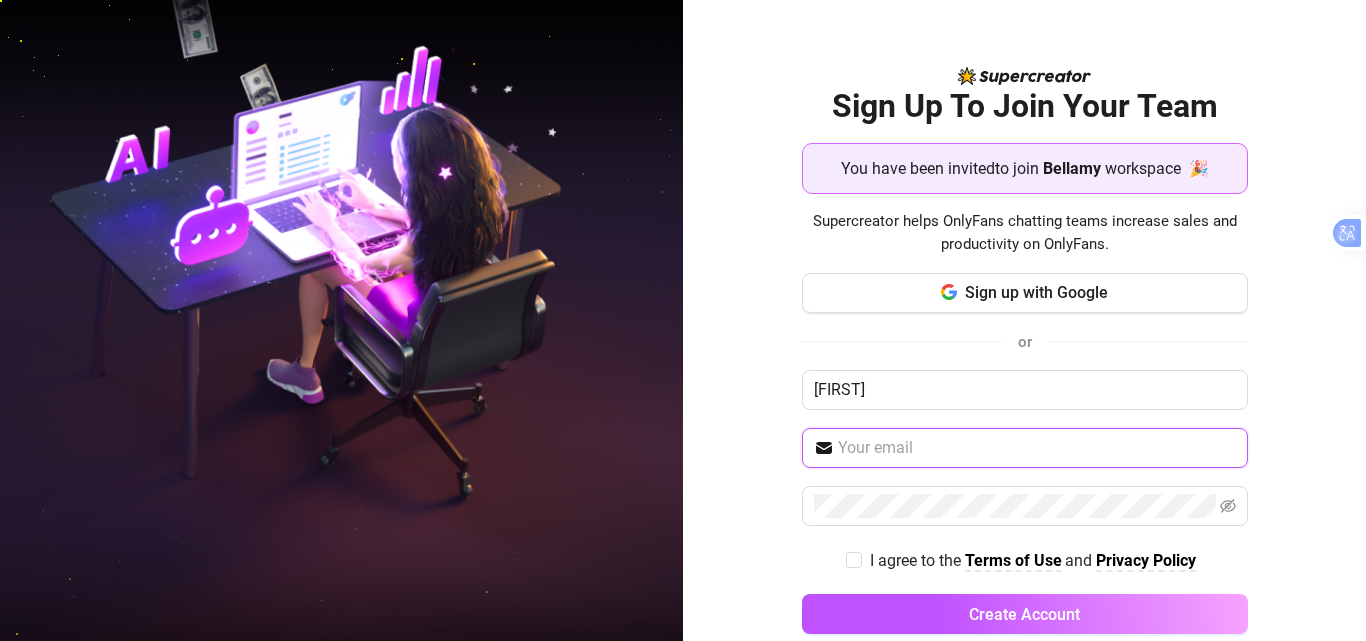 click at bounding box center (1037, 448) 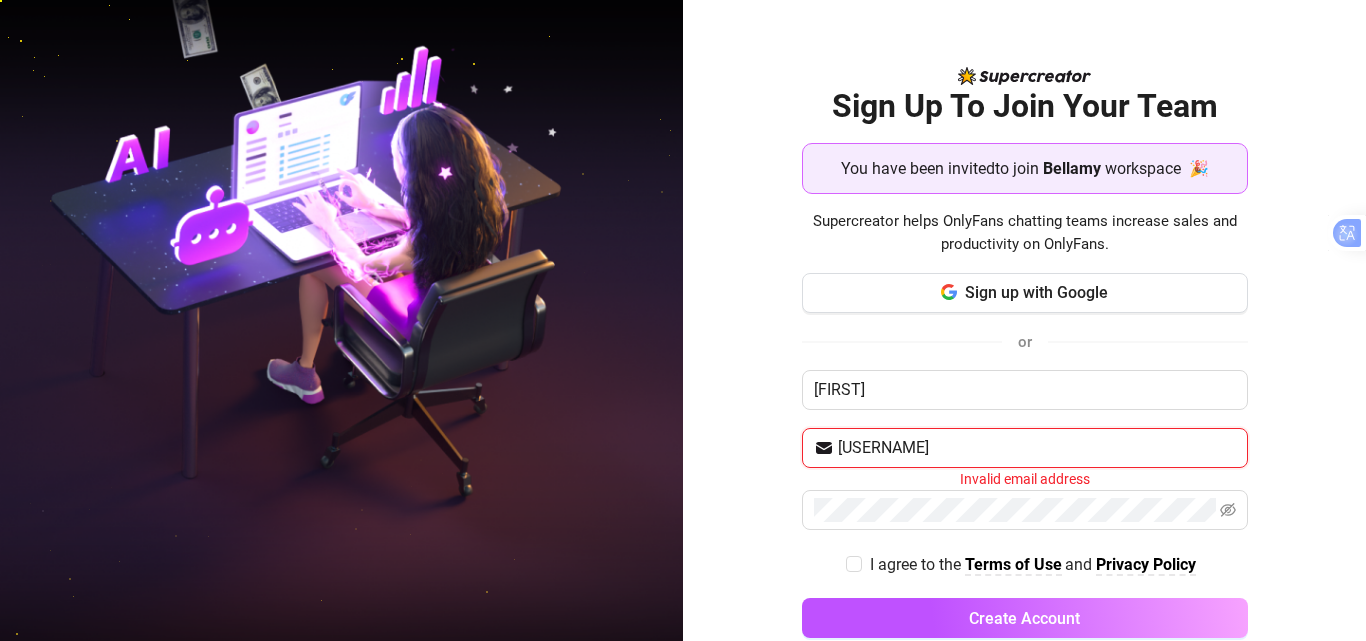 type on "[EMAIL]" 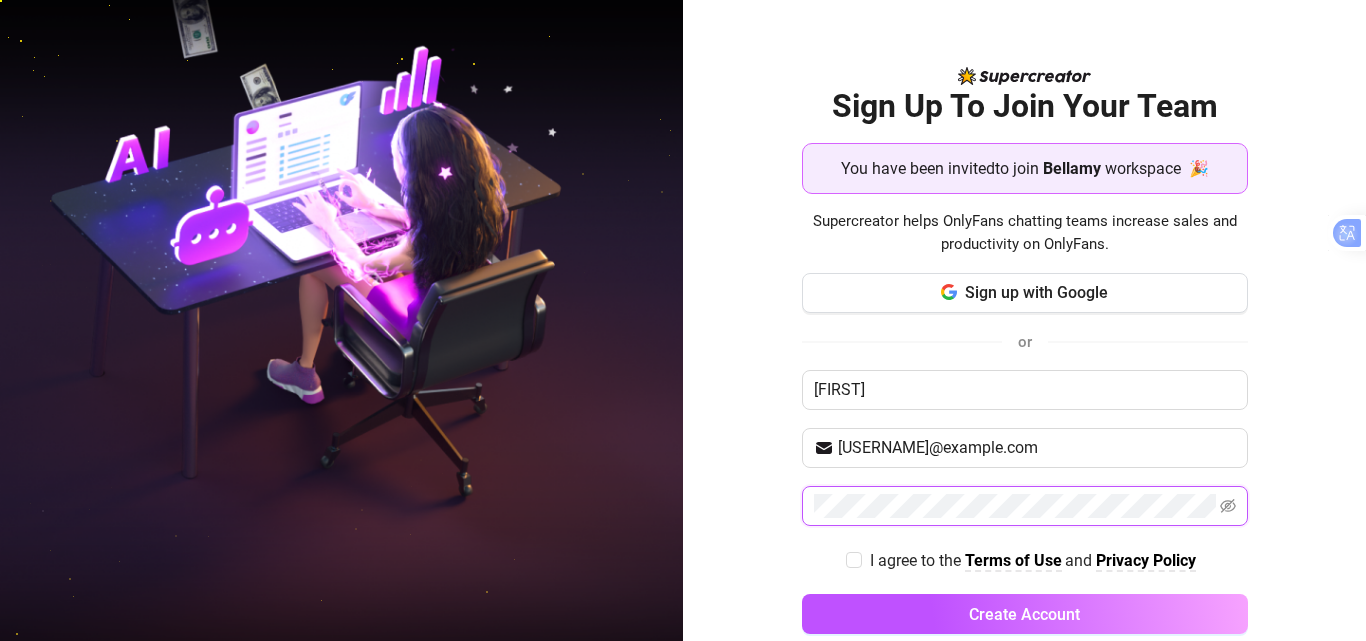 click on "Create Account" at bounding box center [1025, 614] 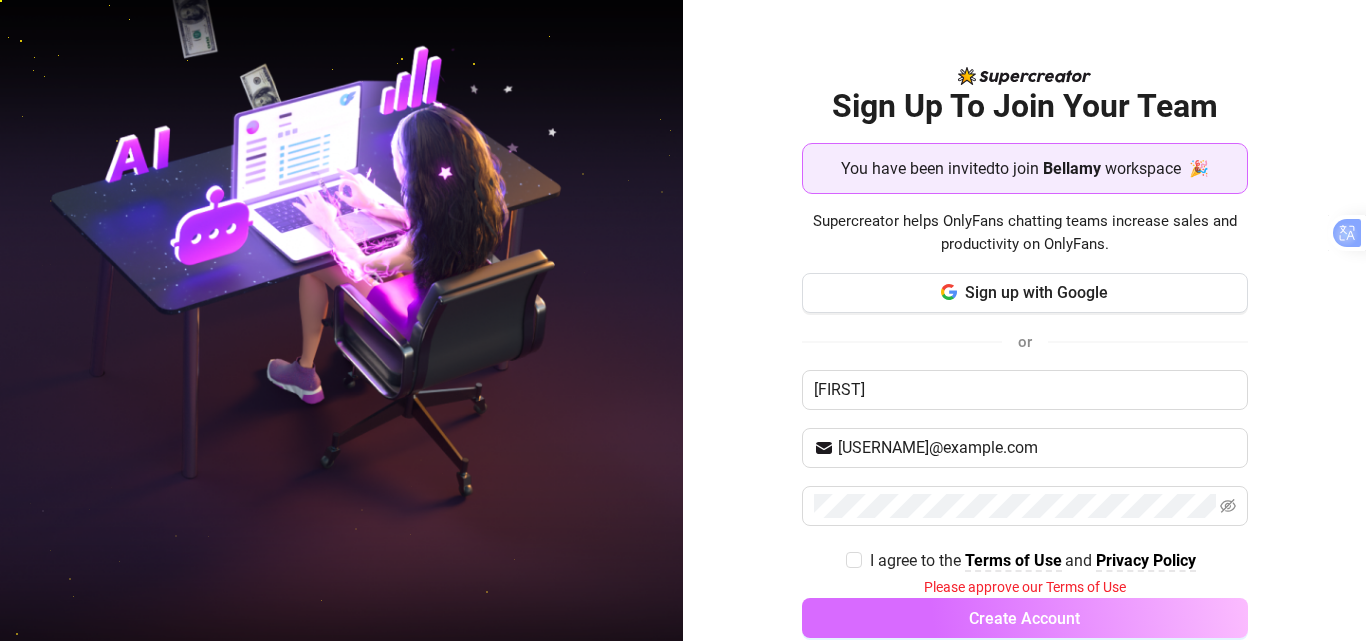 drag, startPoint x: 847, startPoint y: 564, endPoint x: 897, endPoint y: 619, distance: 74.330345 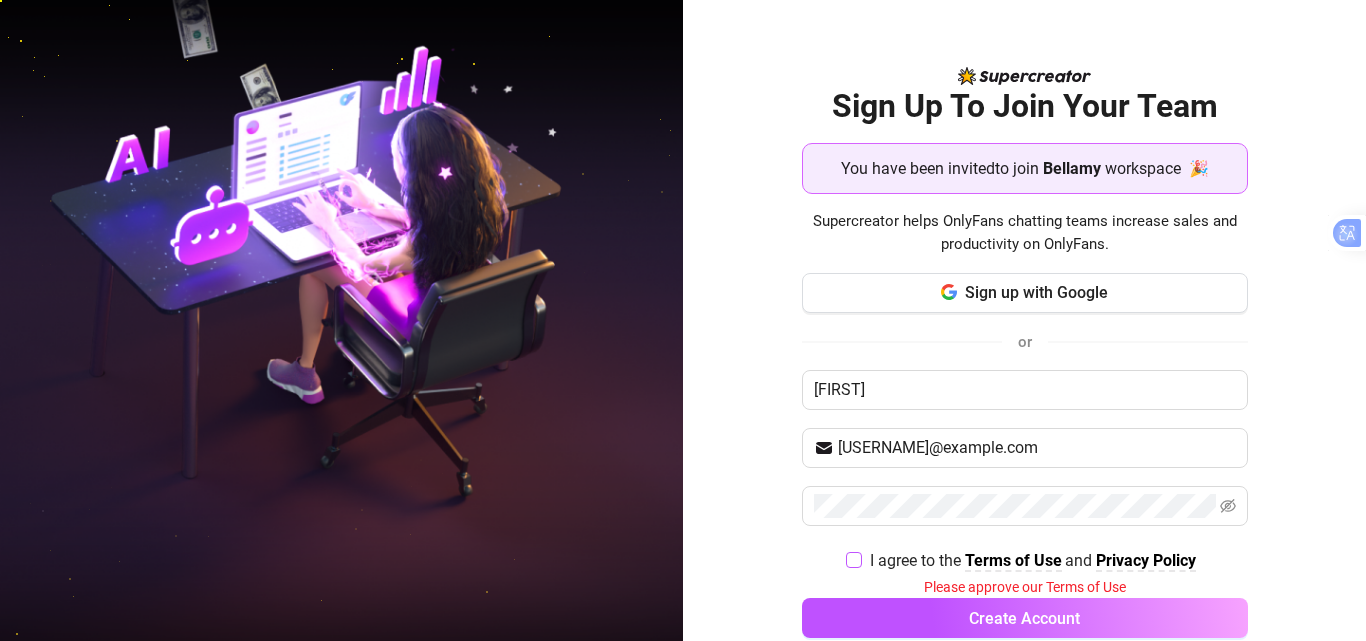 click on "I agree to the   Terms of Use   and   Privacy Policy" at bounding box center [853, 559] 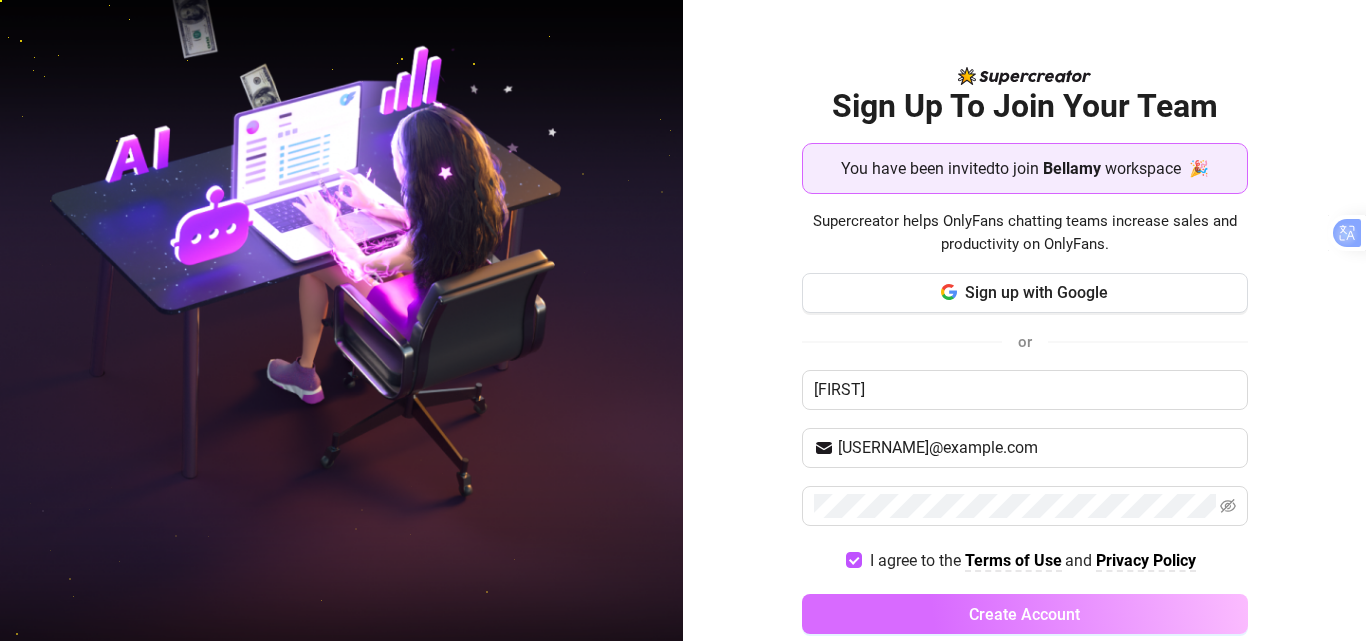 click on "Create Account" at bounding box center [1025, 614] 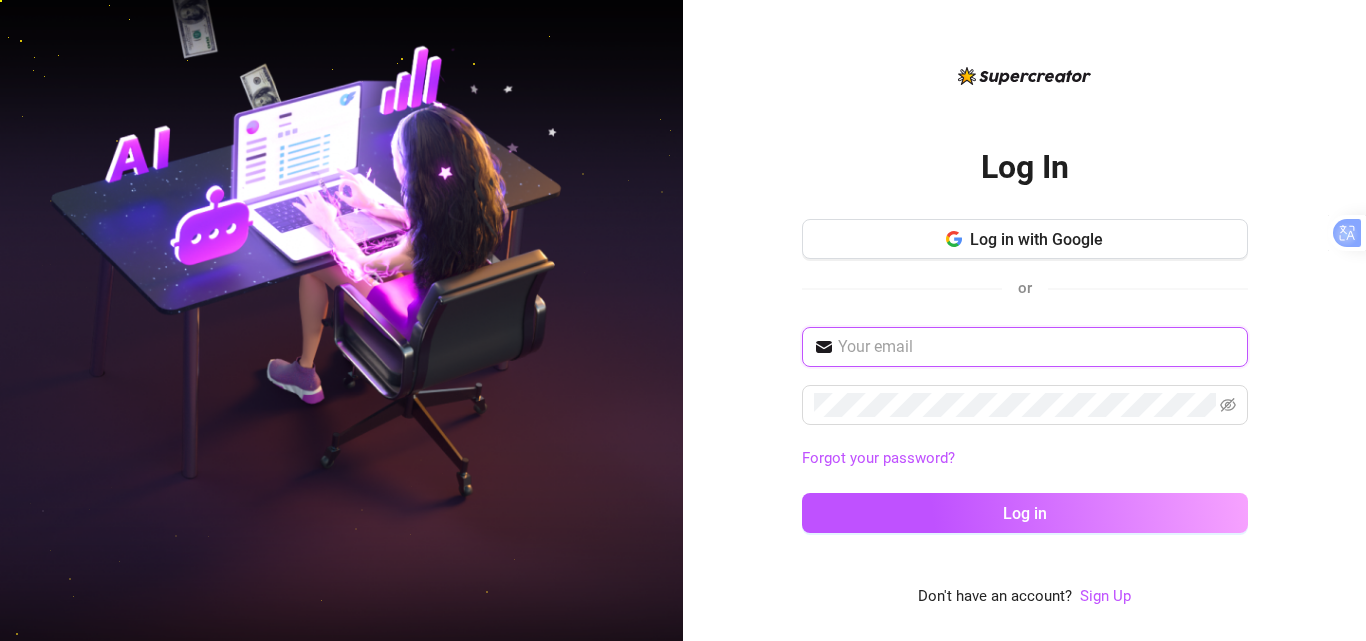 type on "[EMAIL]" 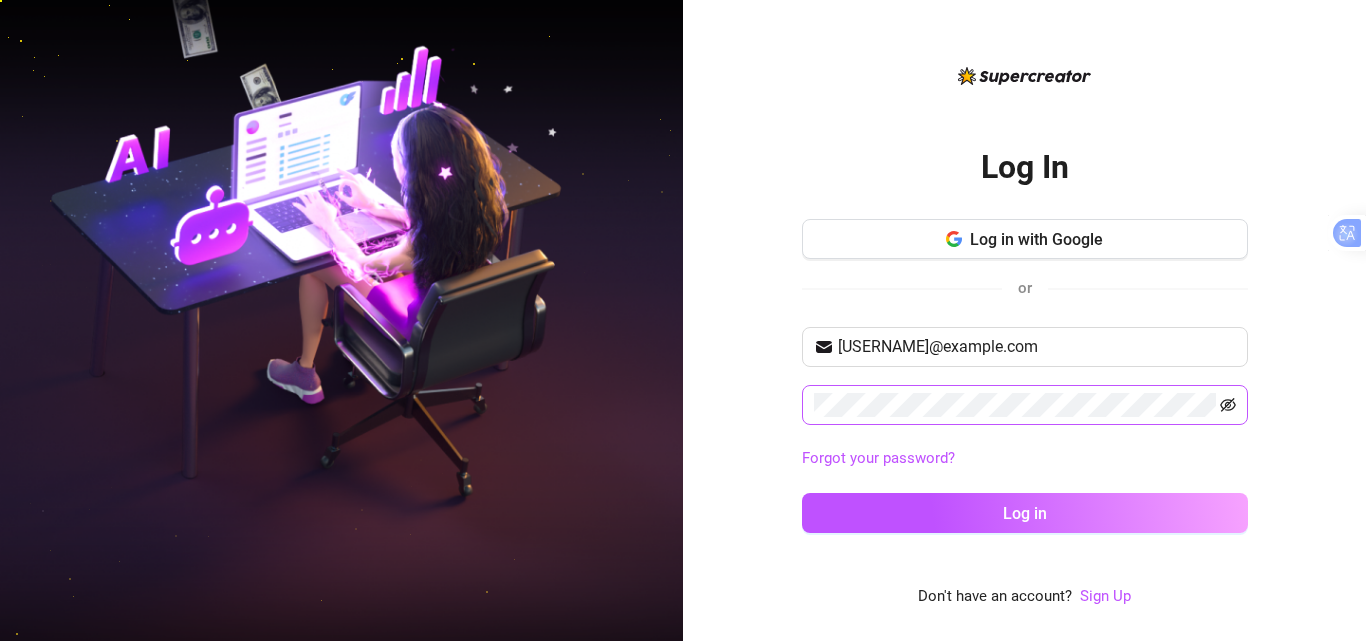 click 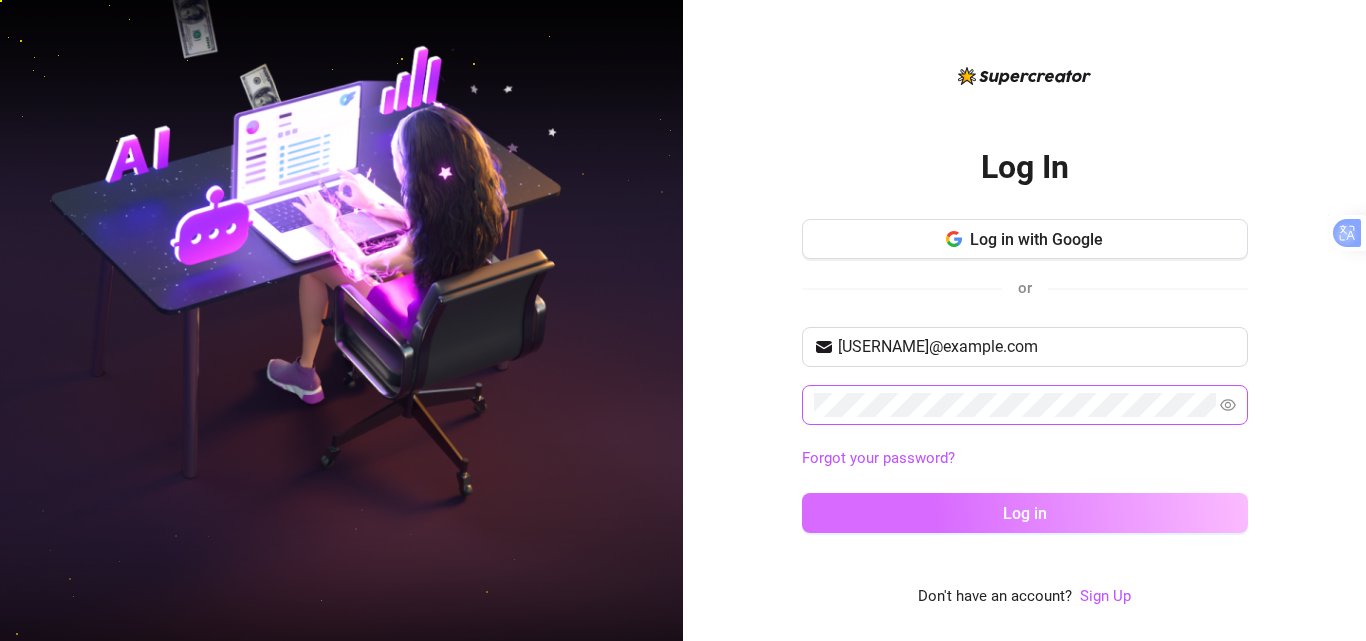 click on "Log in" at bounding box center (1025, 513) 